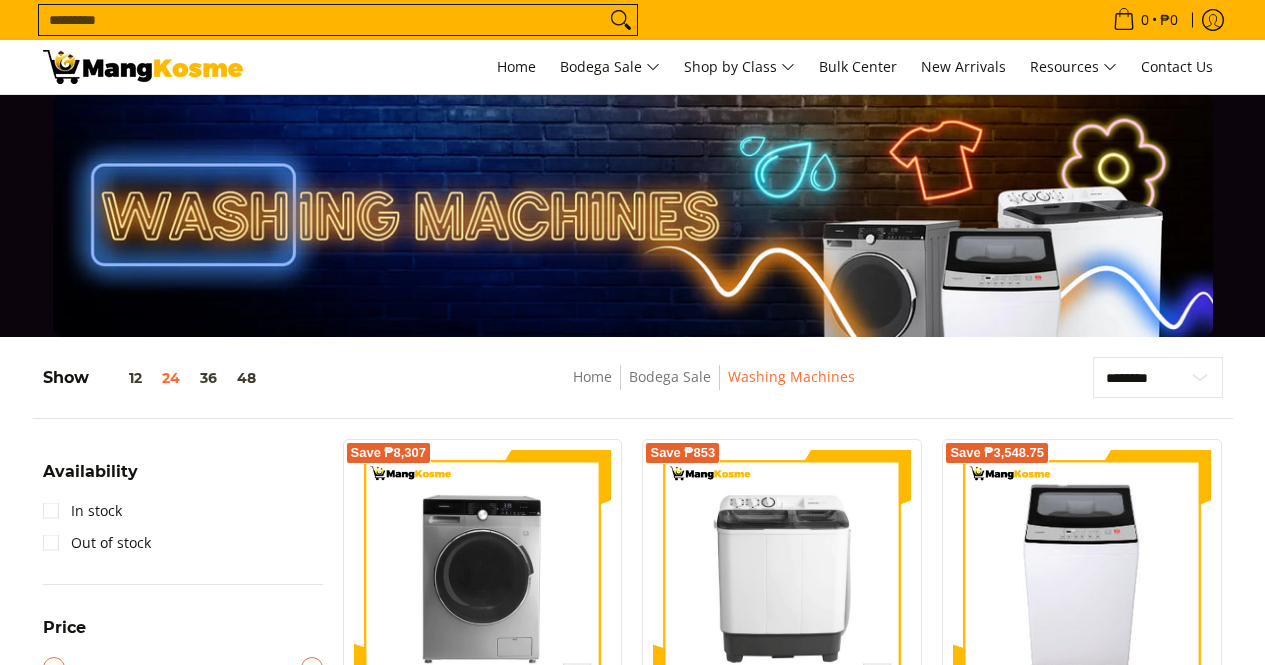 scroll, scrollTop: 0, scrollLeft: 0, axis: both 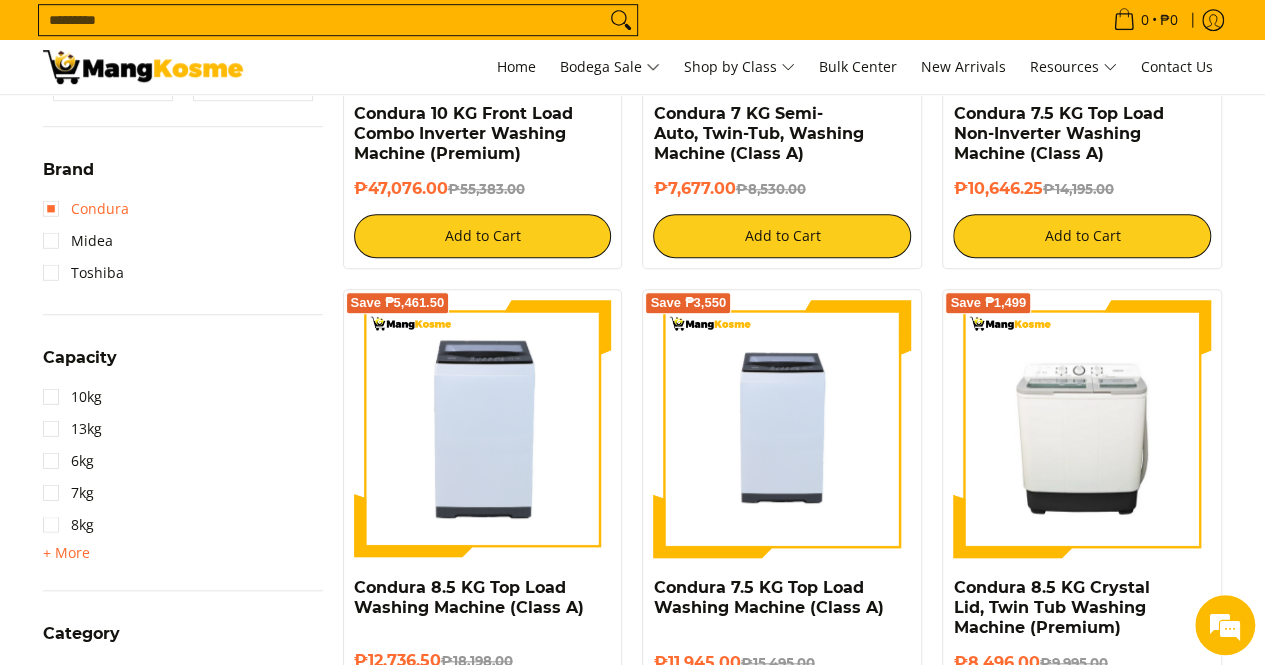 click on "Condura" at bounding box center [86, 209] 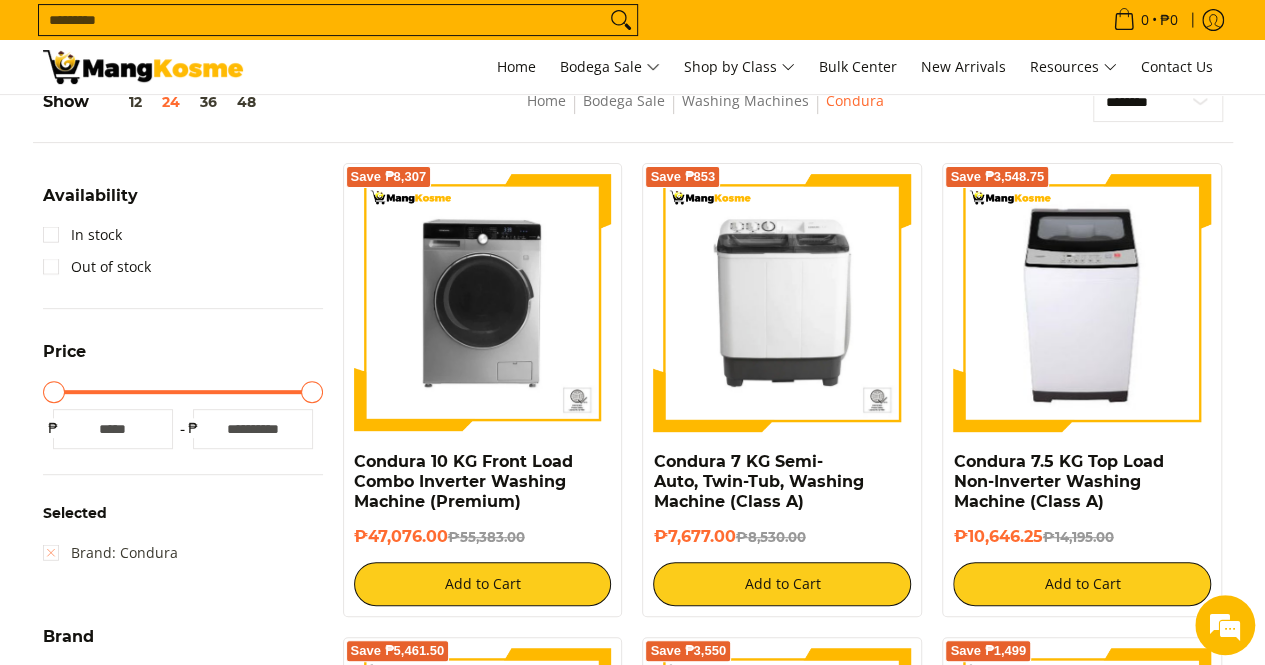 scroll, scrollTop: 261, scrollLeft: 0, axis: vertical 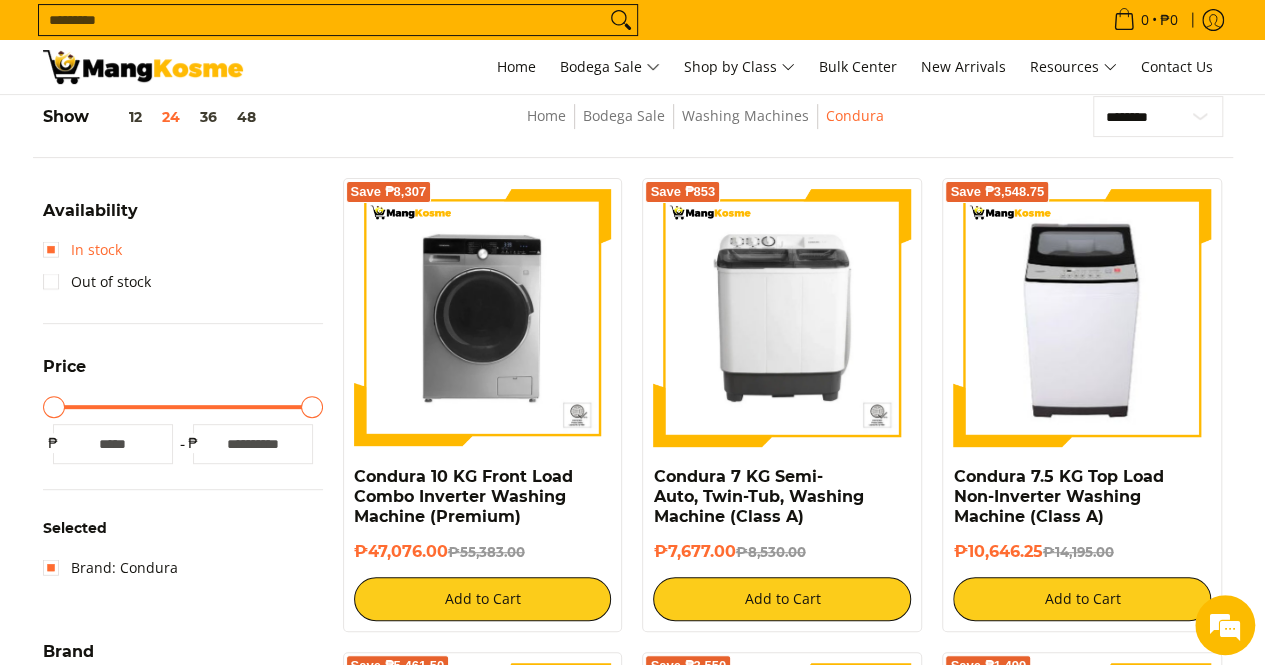 click on "In stock" at bounding box center (82, 250) 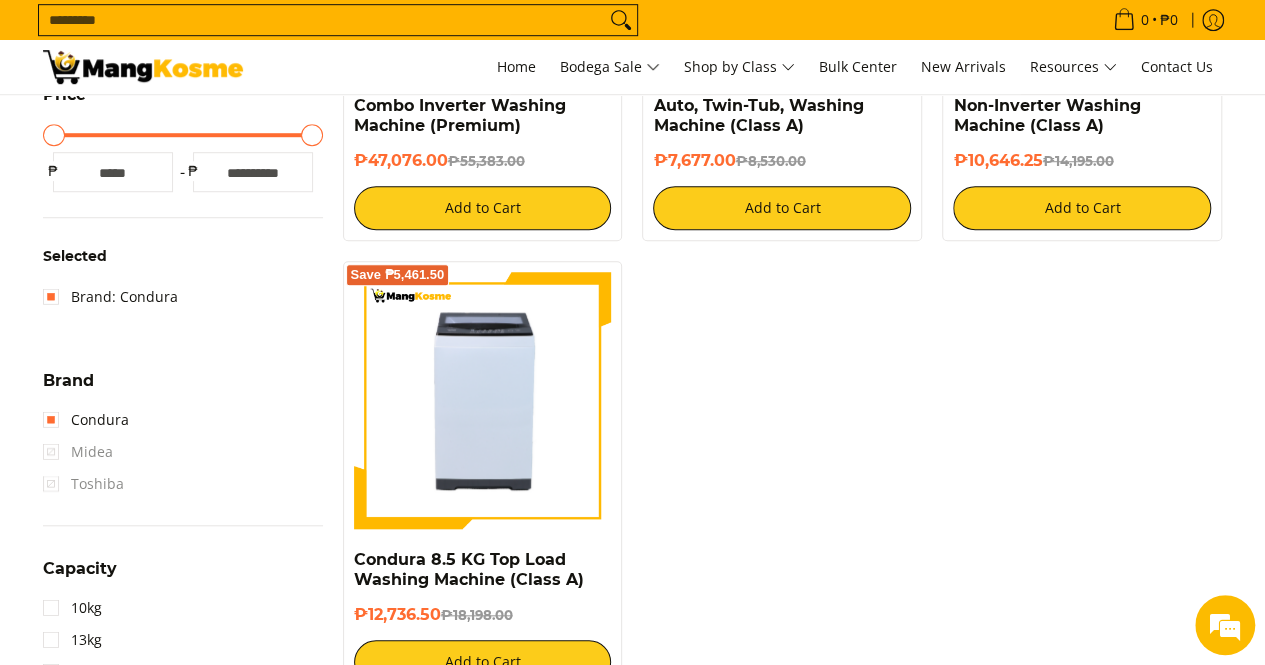 scroll, scrollTop: 853, scrollLeft: 0, axis: vertical 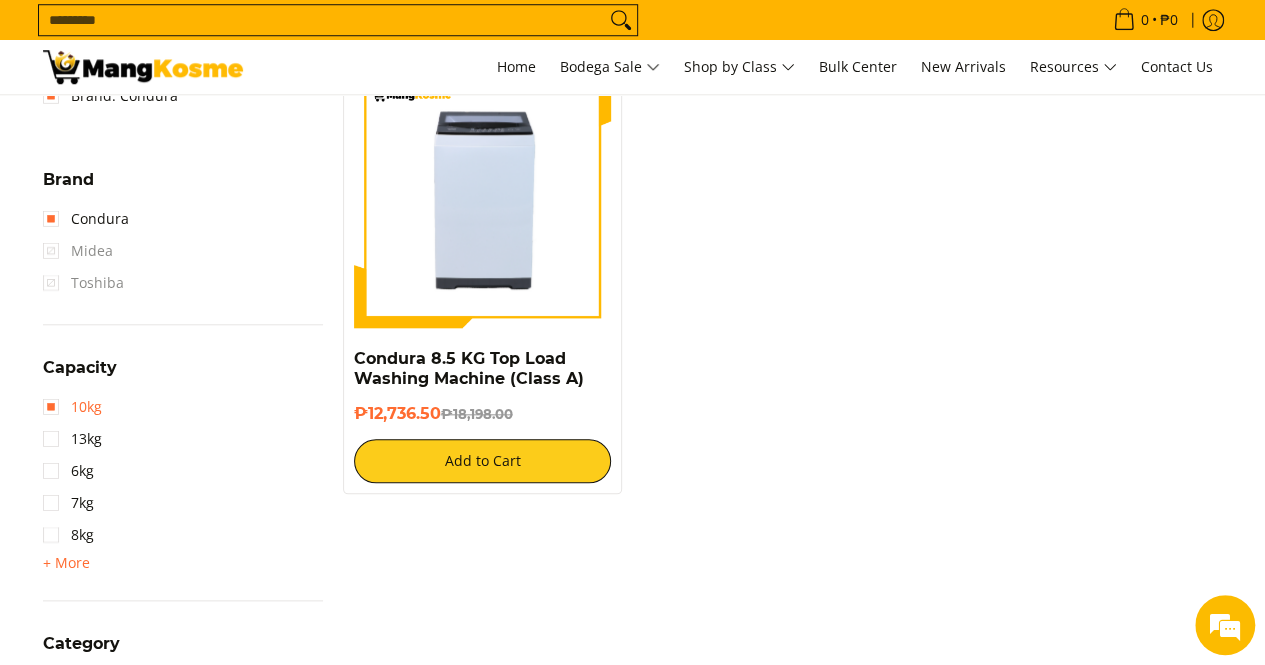 click on "10kg" at bounding box center [72, 407] 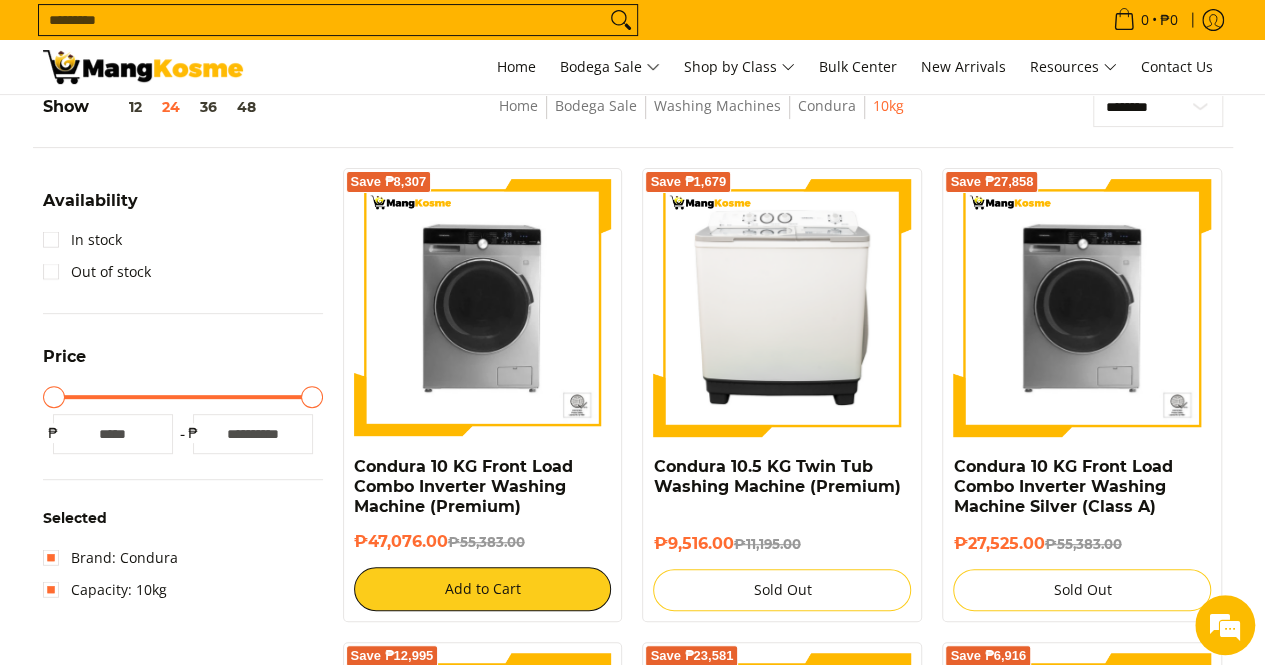 scroll, scrollTop: 261, scrollLeft: 0, axis: vertical 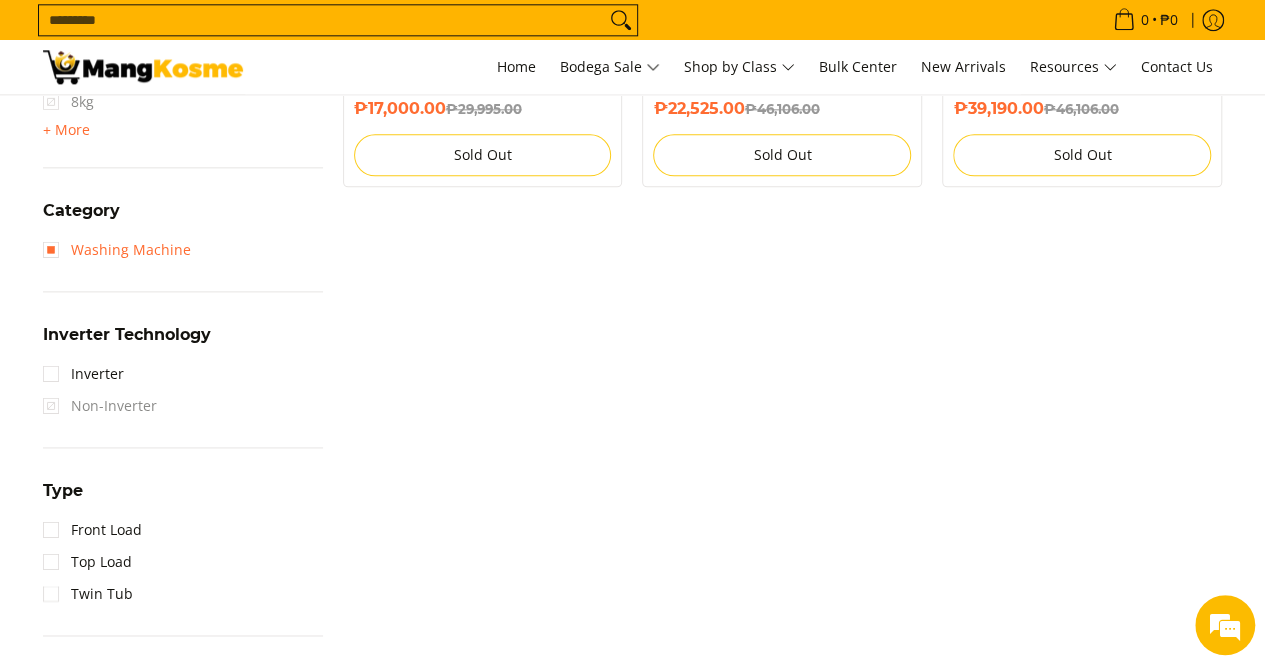 click on "Washing Machine" at bounding box center [117, 250] 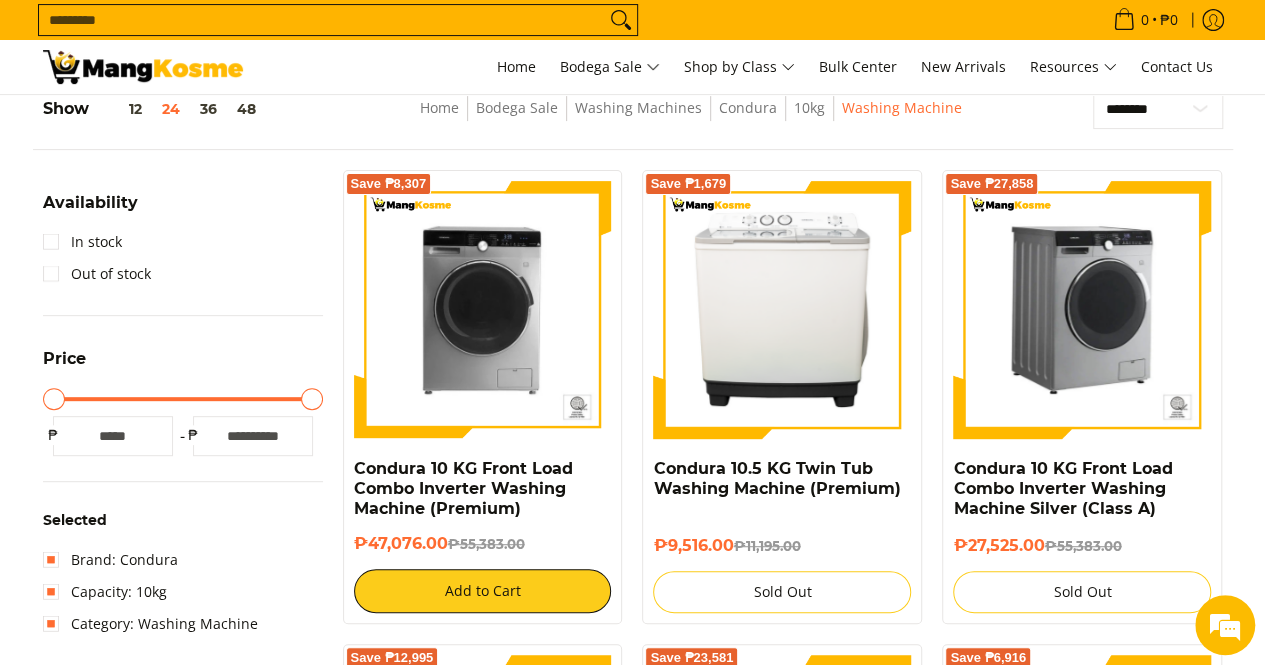 scroll, scrollTop: 261, scrollLeft: 0, axis: vertical 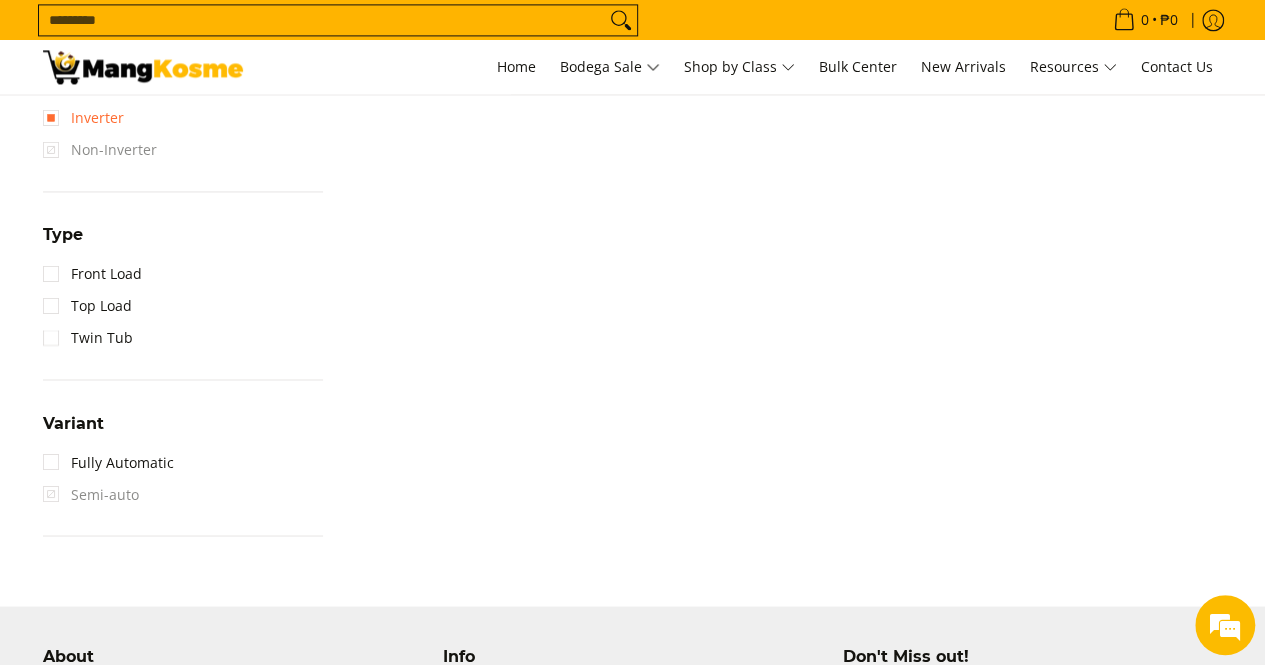 click on "Inverter" at bounding box center (83, 118) 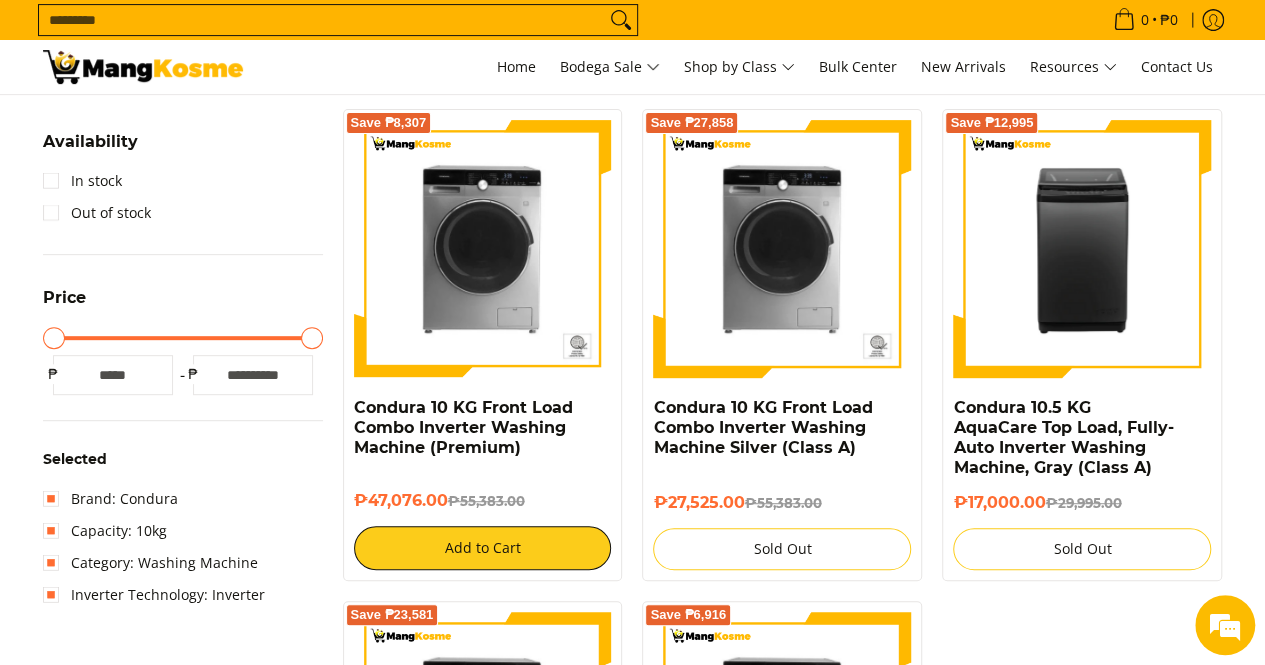 scroll, scrollTop: 261, scrollLeft: 0, axis: vertical 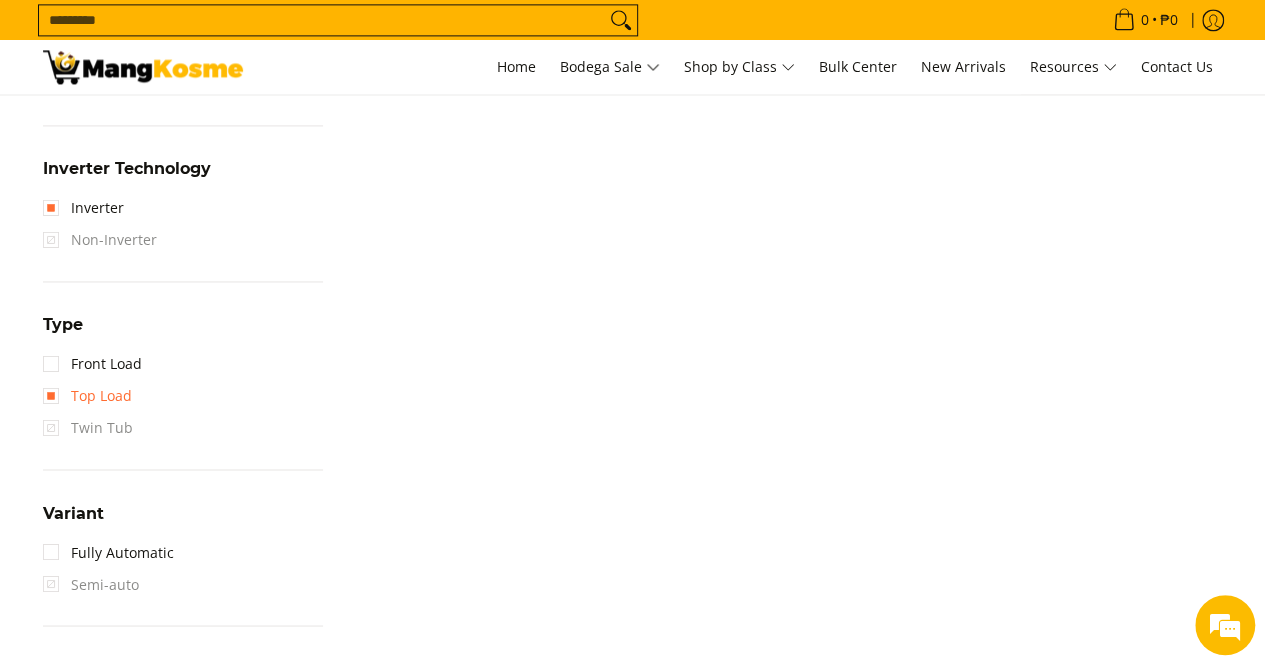 click on "Top Load" at bounding box center [87, 396] 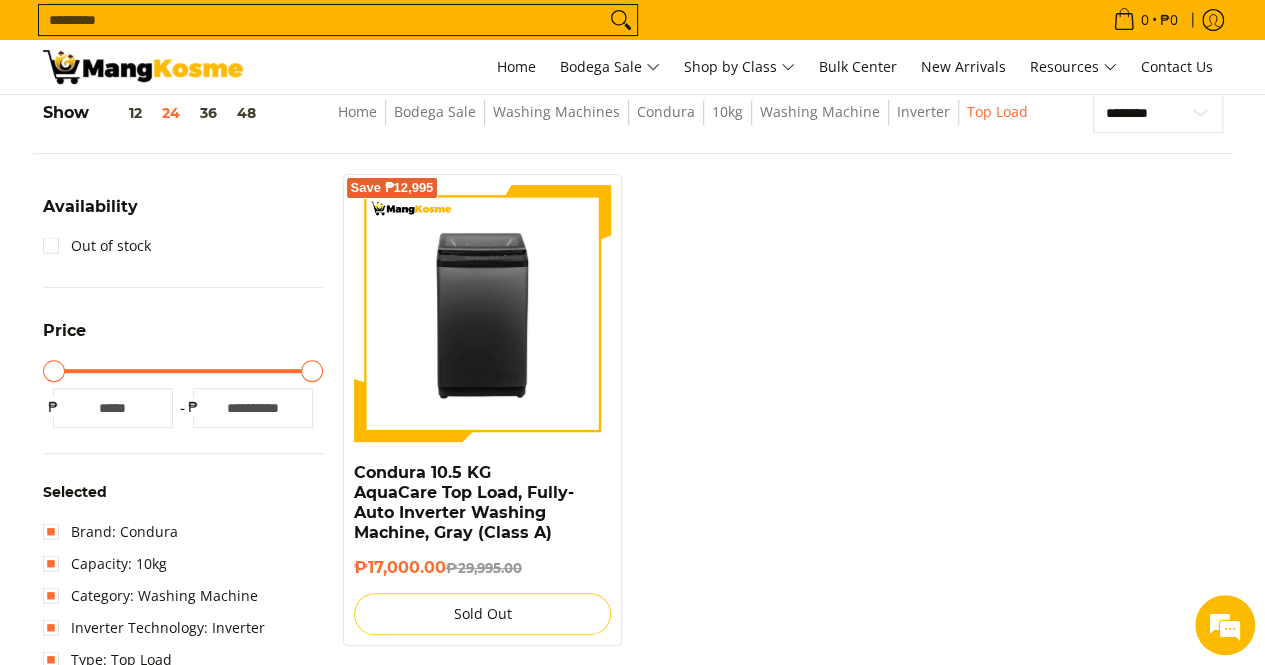 scroll, scrollTop: 261, scrollLeft: 0, axis: vertical 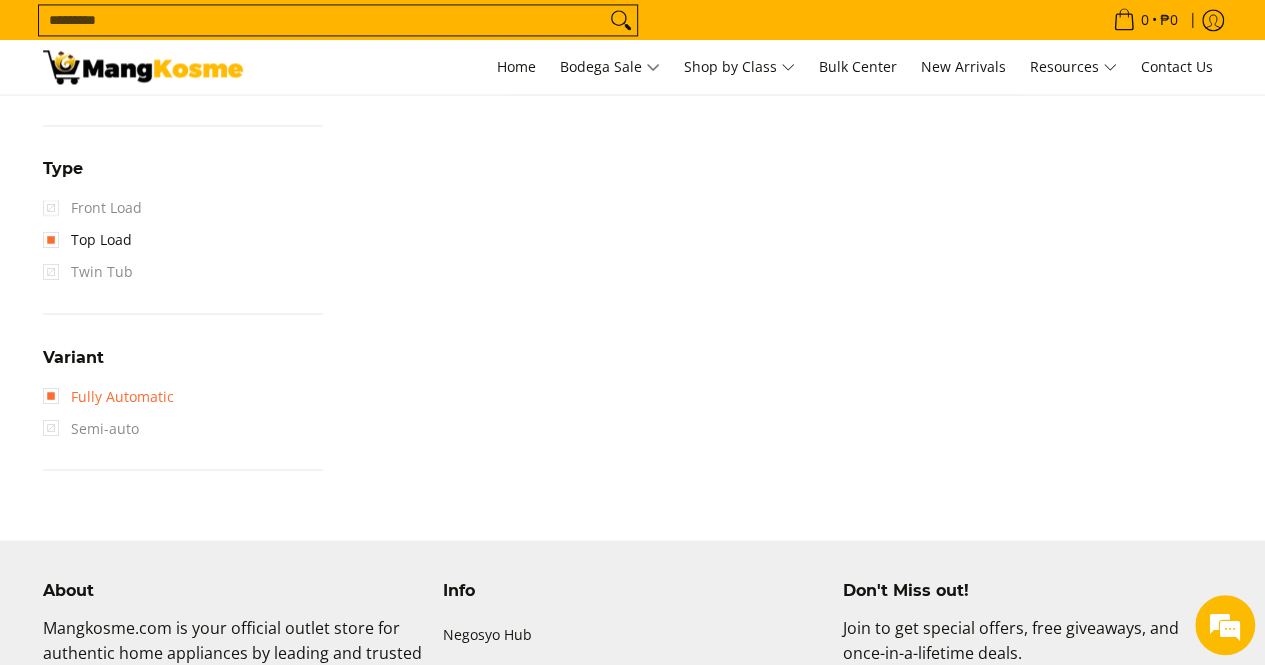 click on "Fully Automatic" at bounding box center (108, 396) 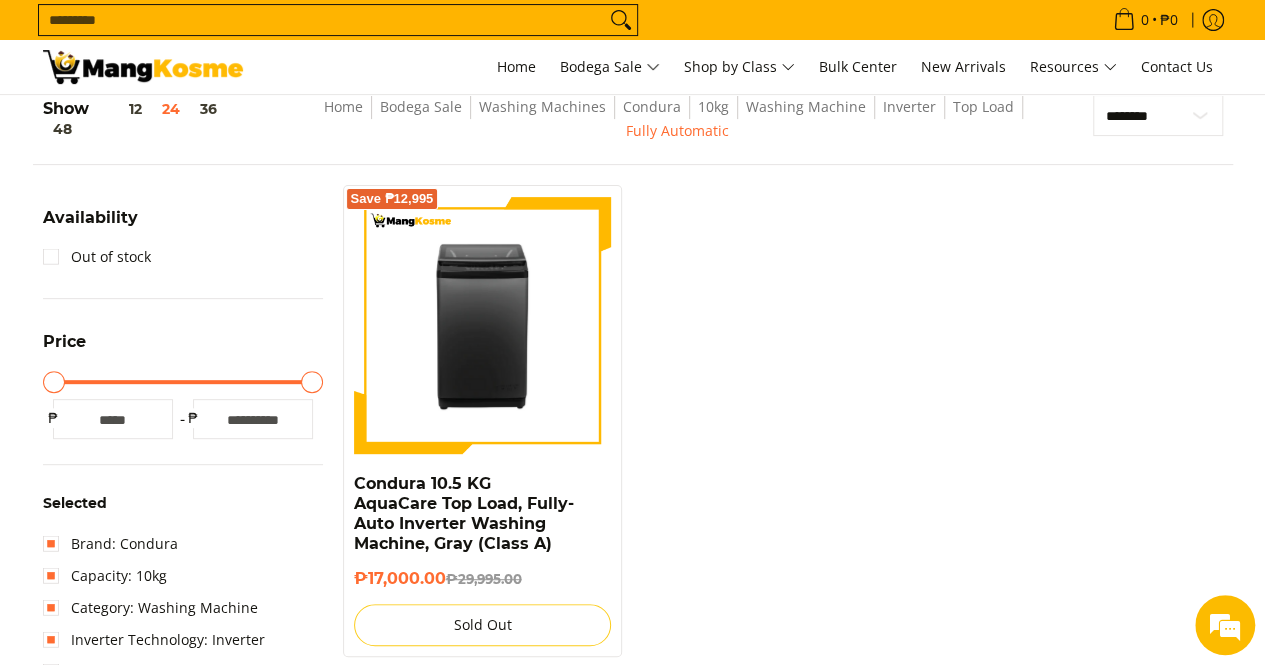 scroll, scrollTop: 261, scrollLeft: 0, axis: vertical 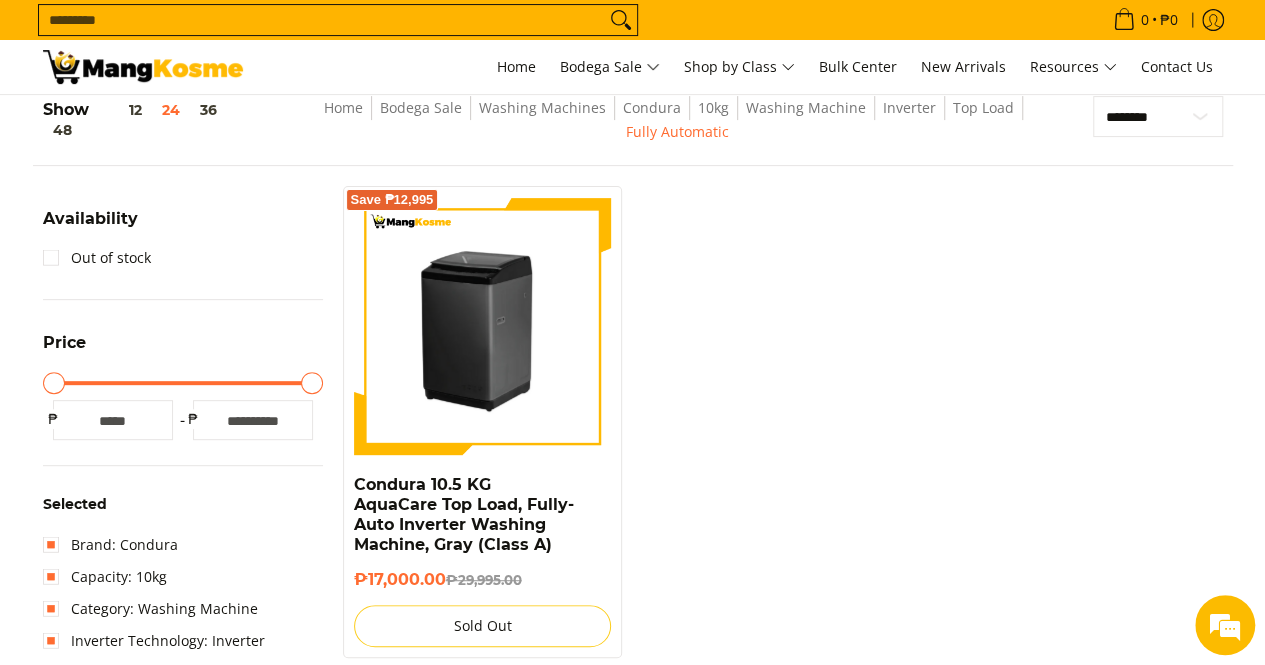 click at bounding box center (483, 326) 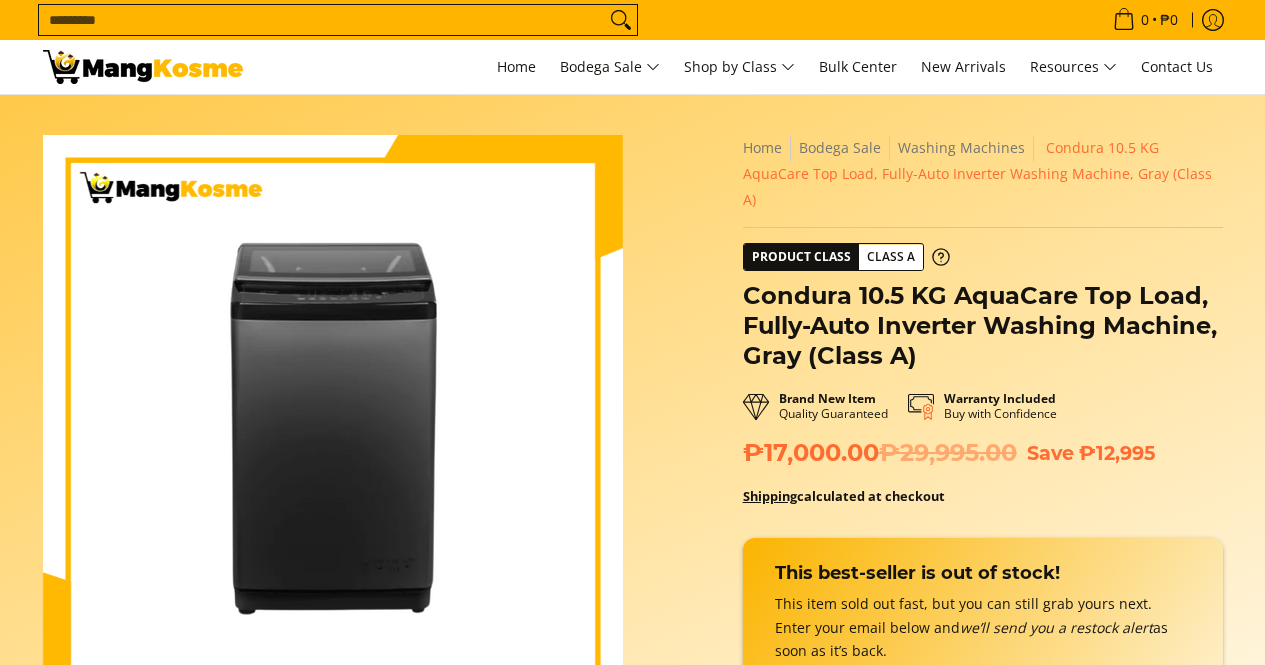 scroll, scrollTop: 0, scrollLeft: 0, axis: both 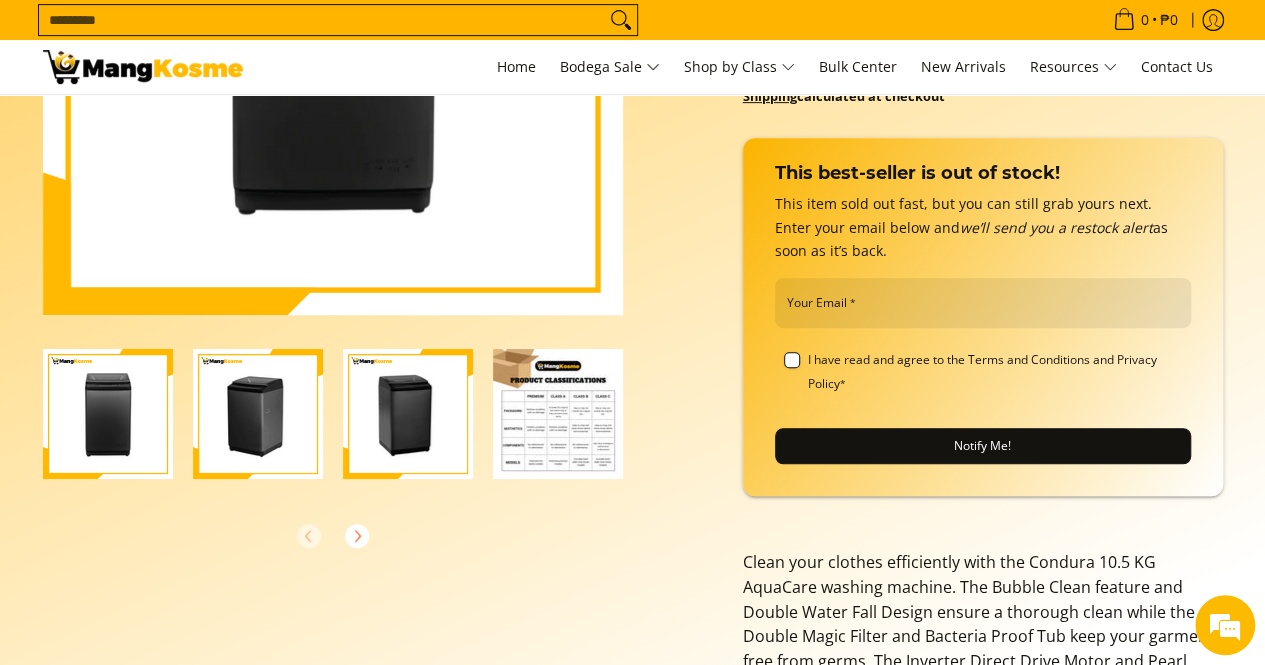 click at bounding box center (558, 414) 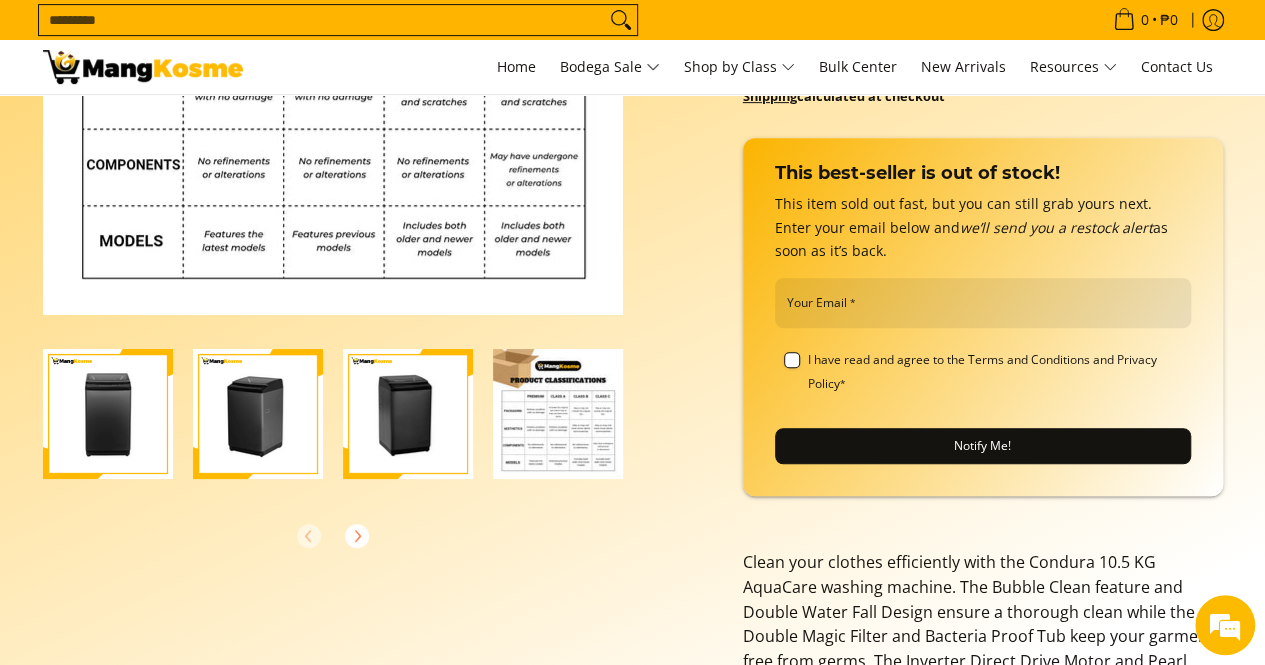 scroll, scrollTop: 276, scrollLeft: 0, axis: vertical 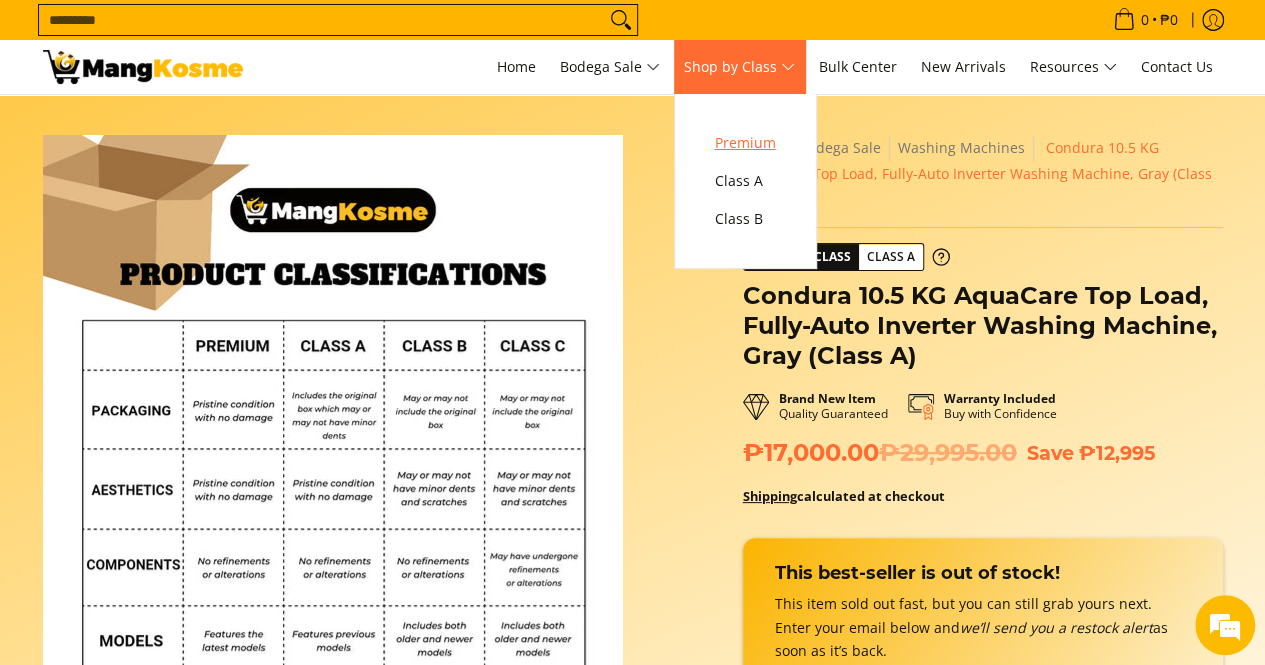 click on "Premium" at bounding box center (745, 143) 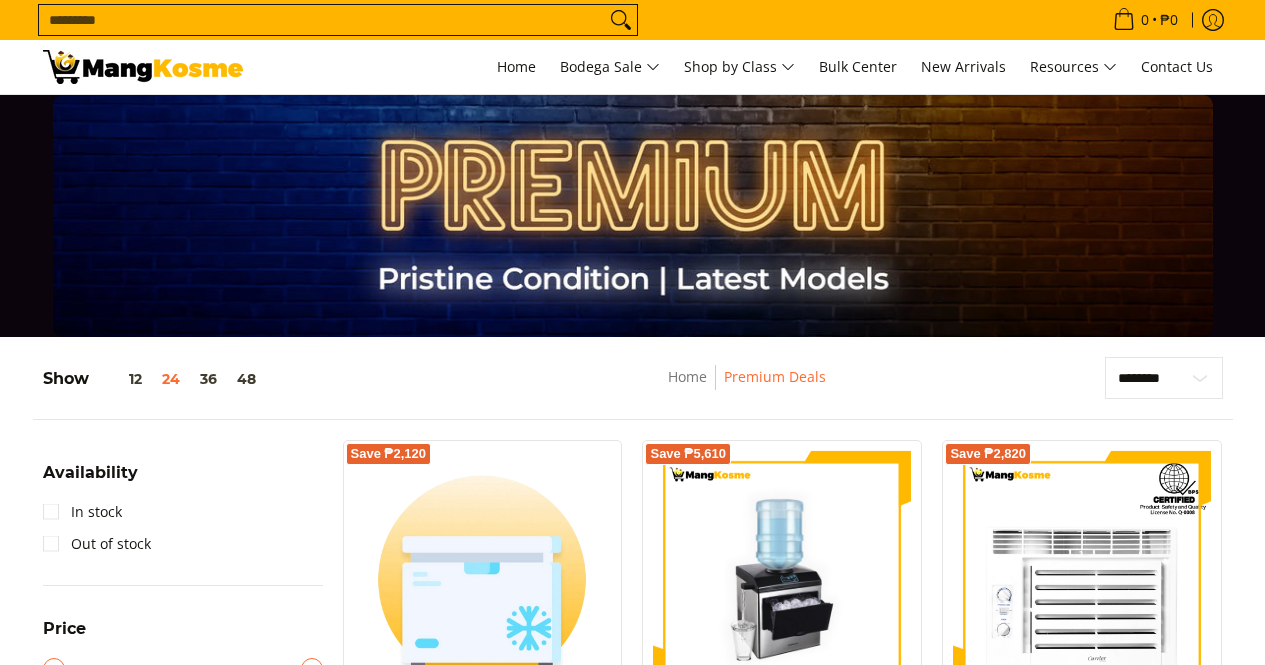 scroll, scrollTop: 0, scrollLeft: 0, axis: both 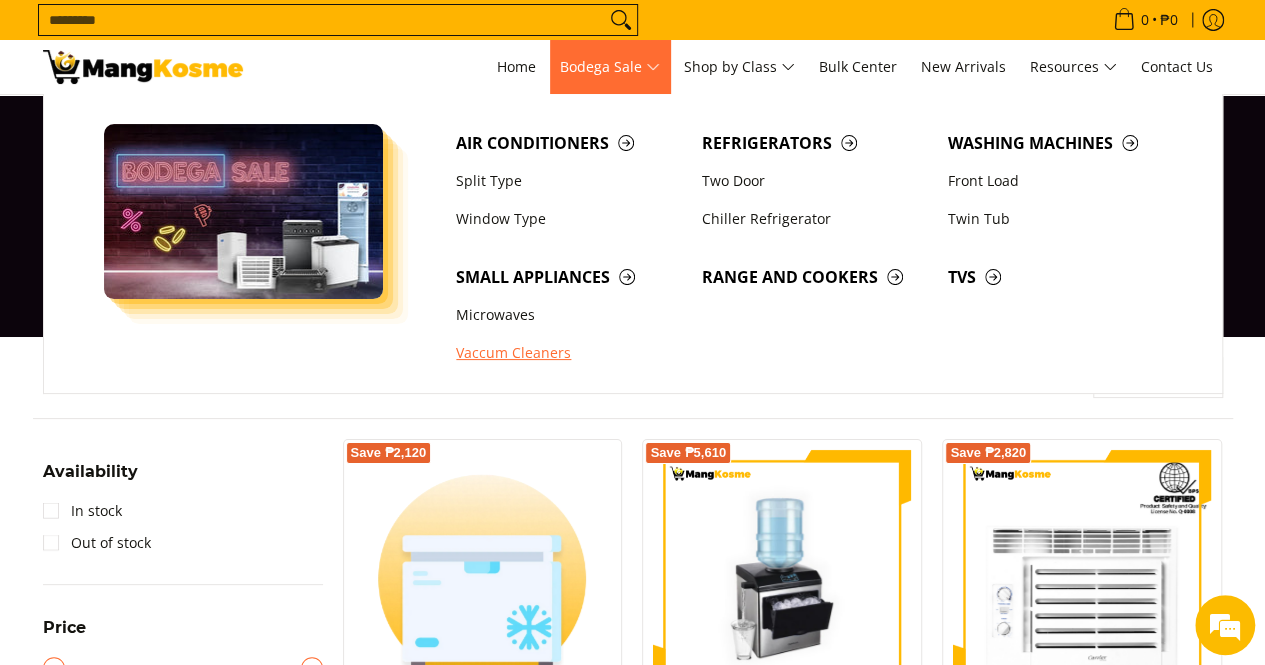 click on "Vaccum Cleaners" at bounding box center [569, 354] 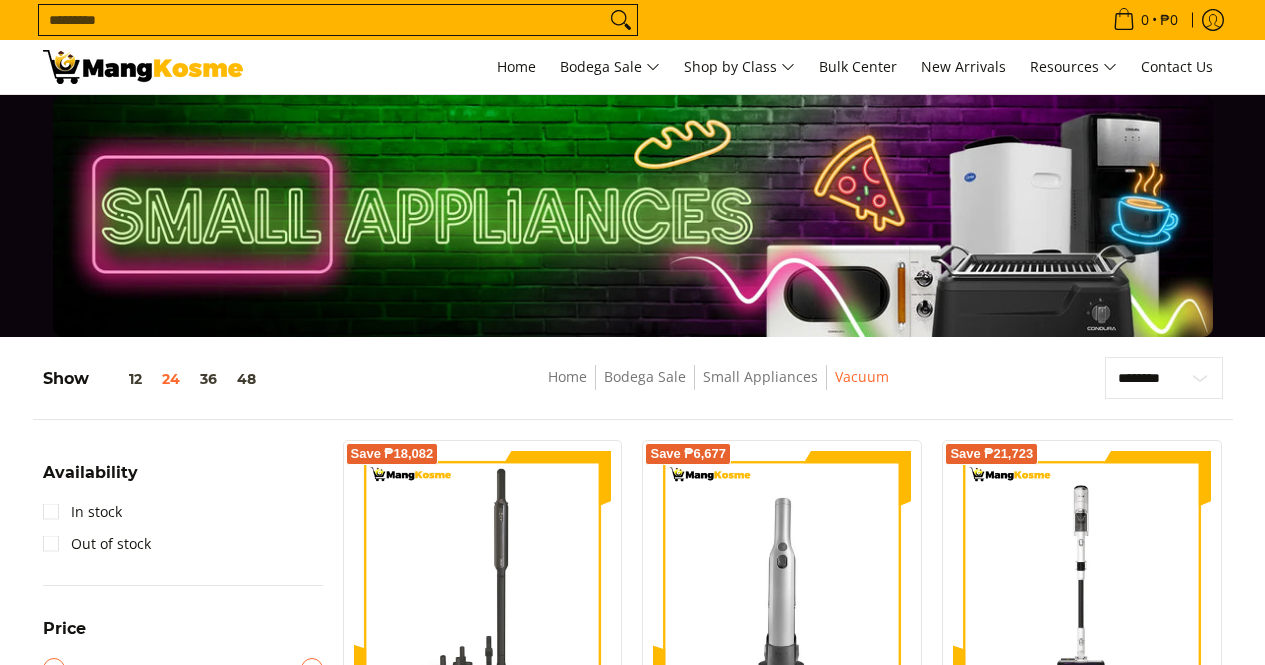 scroll, scrollTop: 0, scrollLeft: 0, axis: both 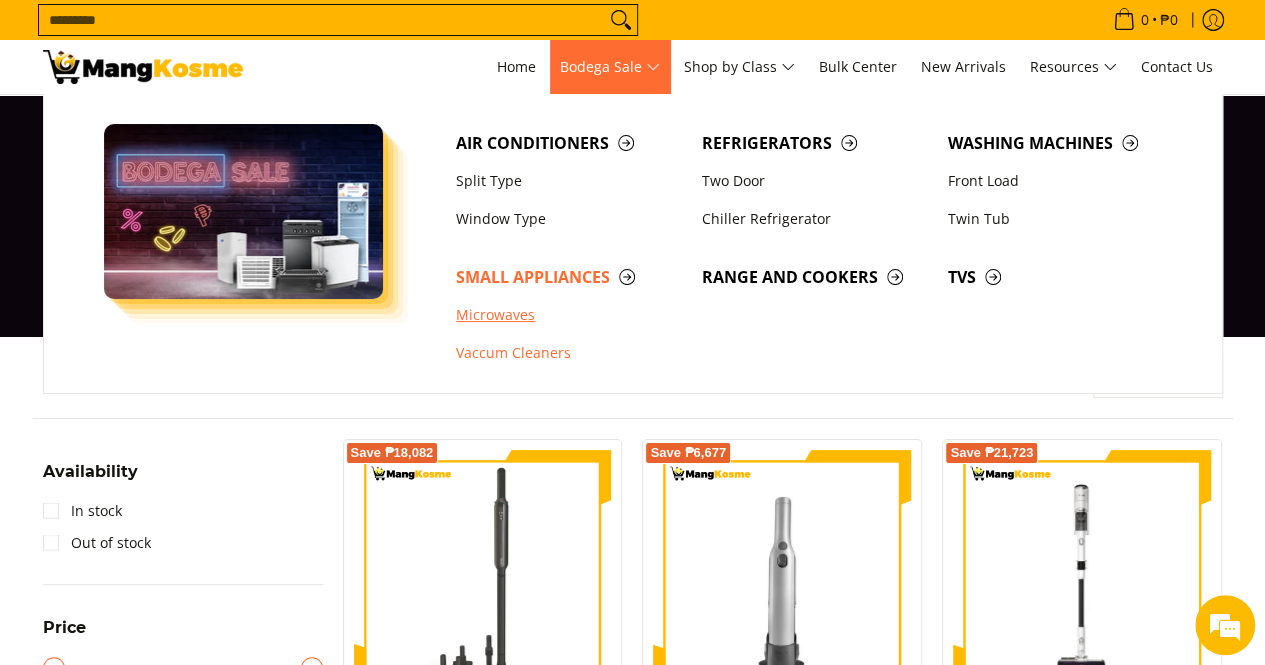 click on "Microwaves" at bounding box center [569, 315] 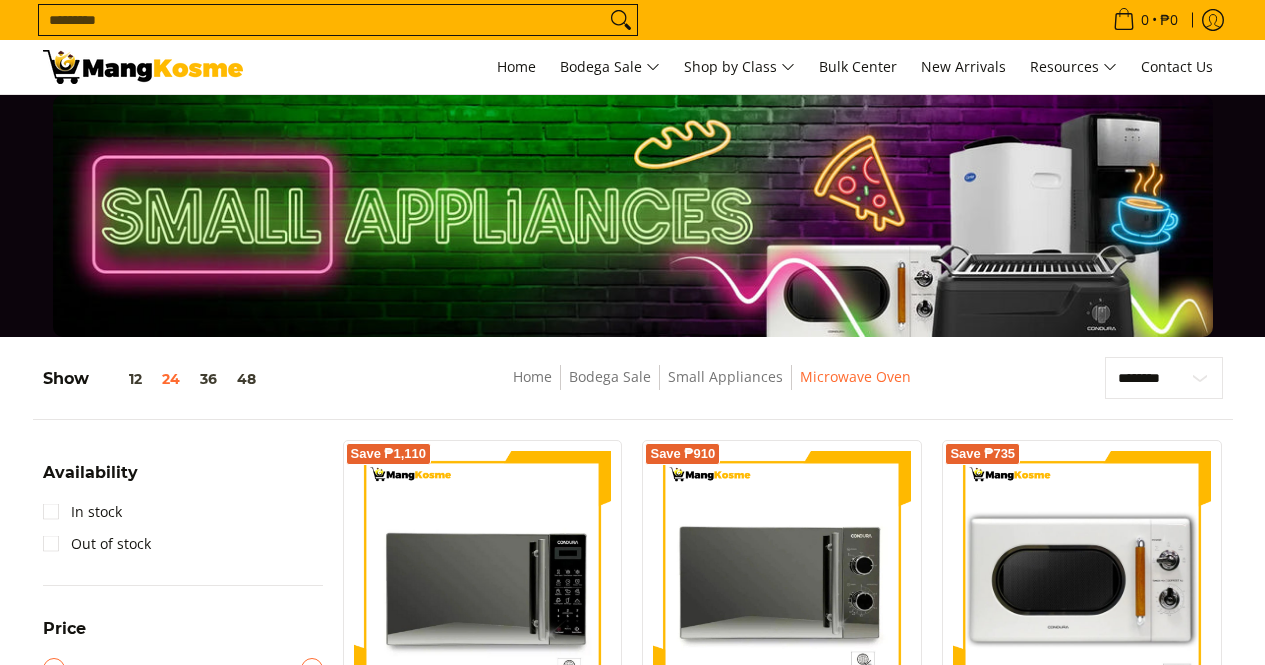 scroll, scrollTop: 0, scrollLeft: 0, axis: both 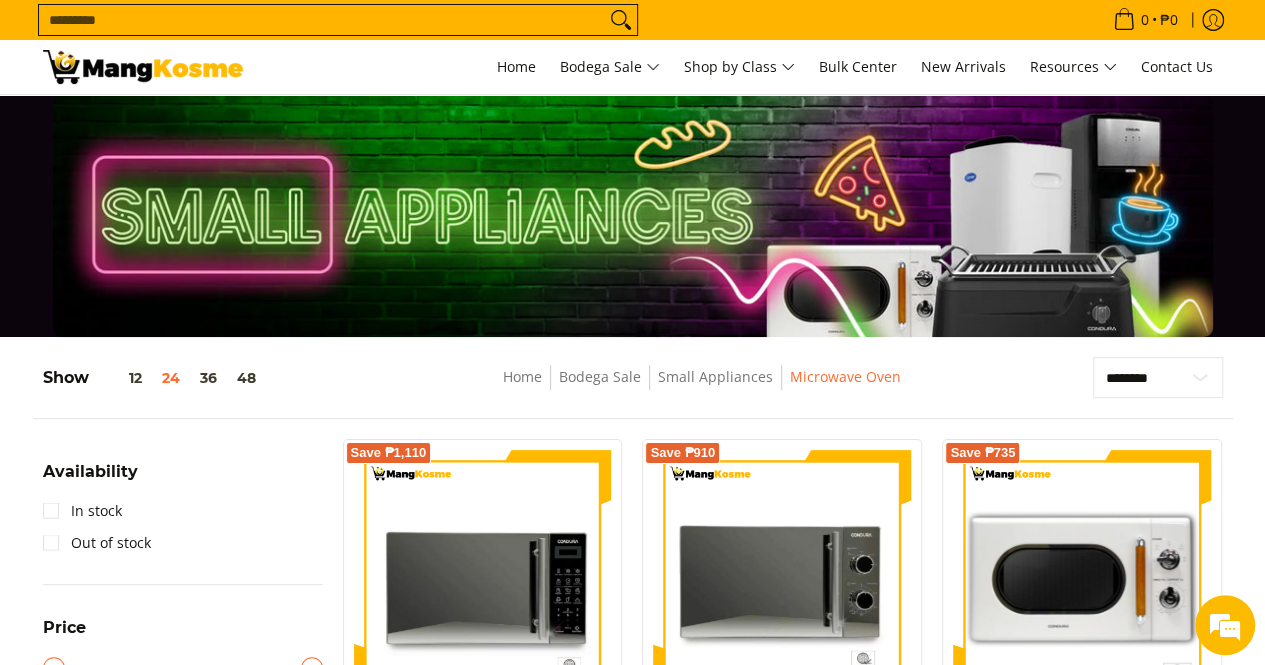 drag, startPoint x: 1264, startPoint y: 160, endPoint x: 1274, endPoint y: 259, distance: 99.50377 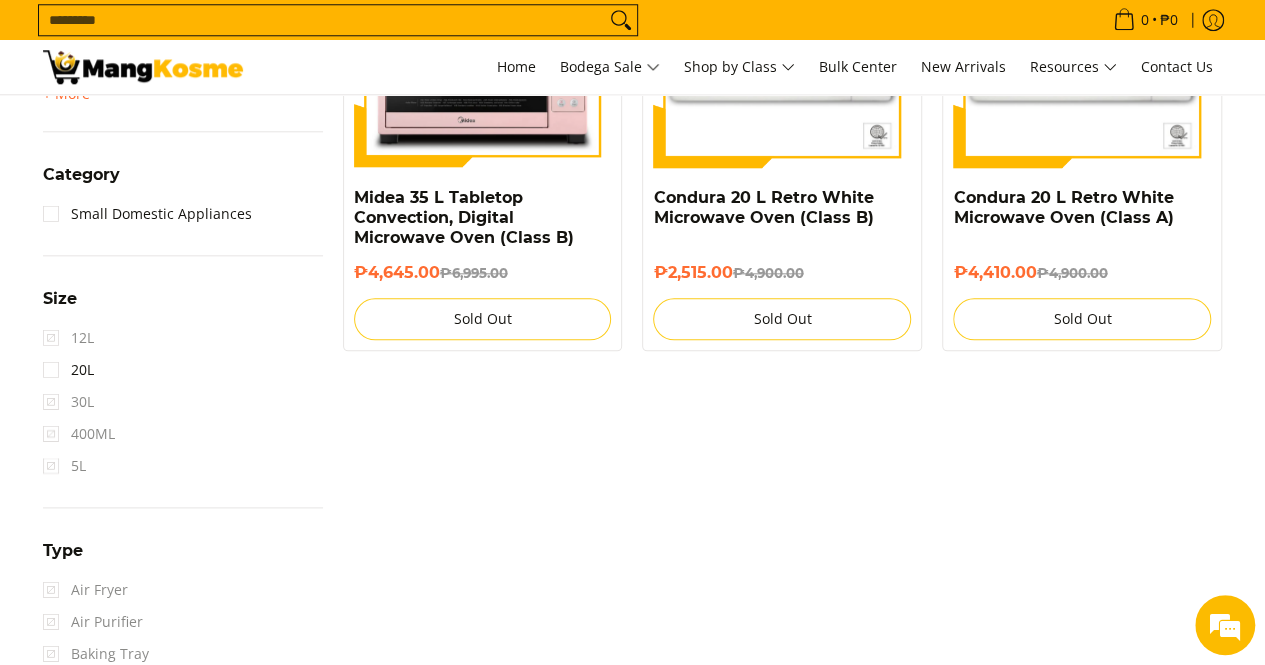 scroll, scrollTop: 546, scrollLeft: 0, axis: vertical 